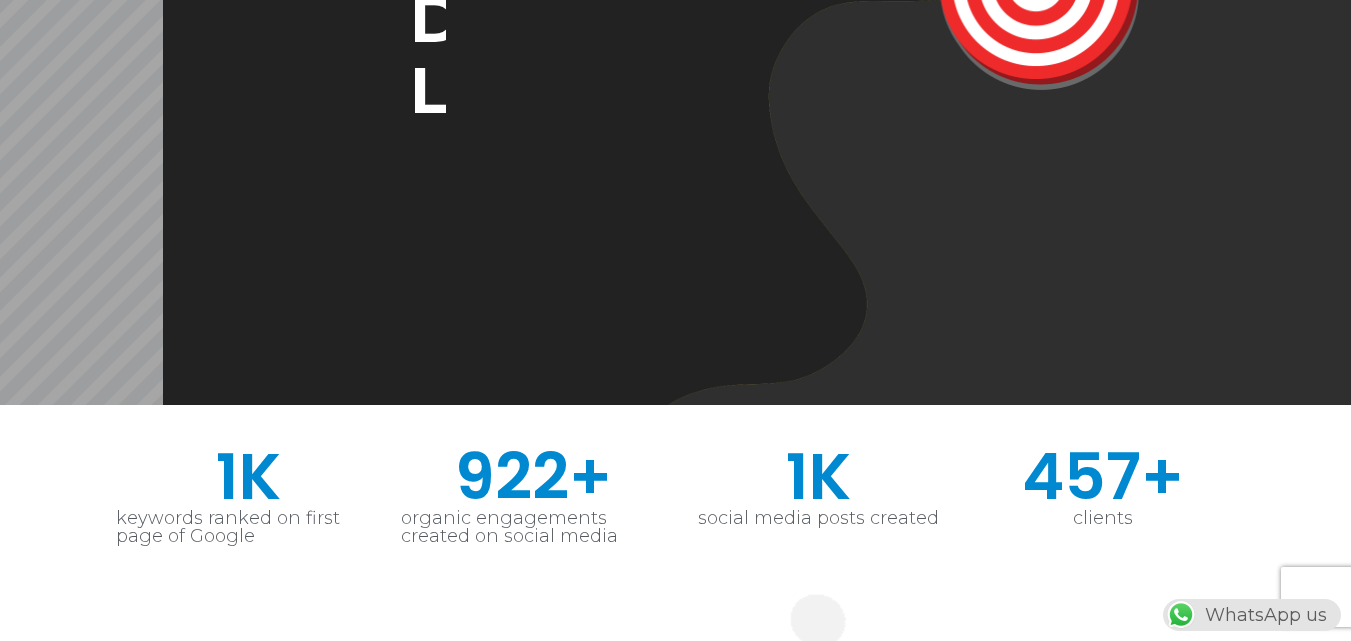 scroll, scrollTop: 233, scrollLeft: 0, axis: vertical 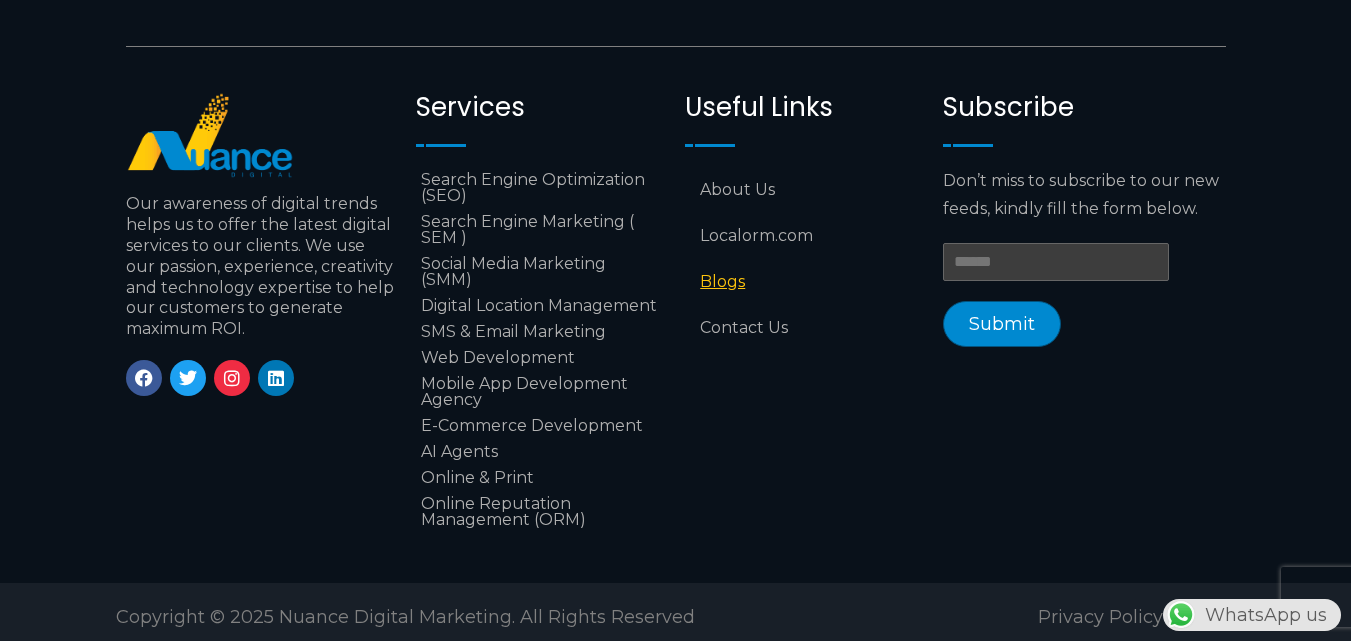 click on "Blogs" at bounding box center (804, 282) 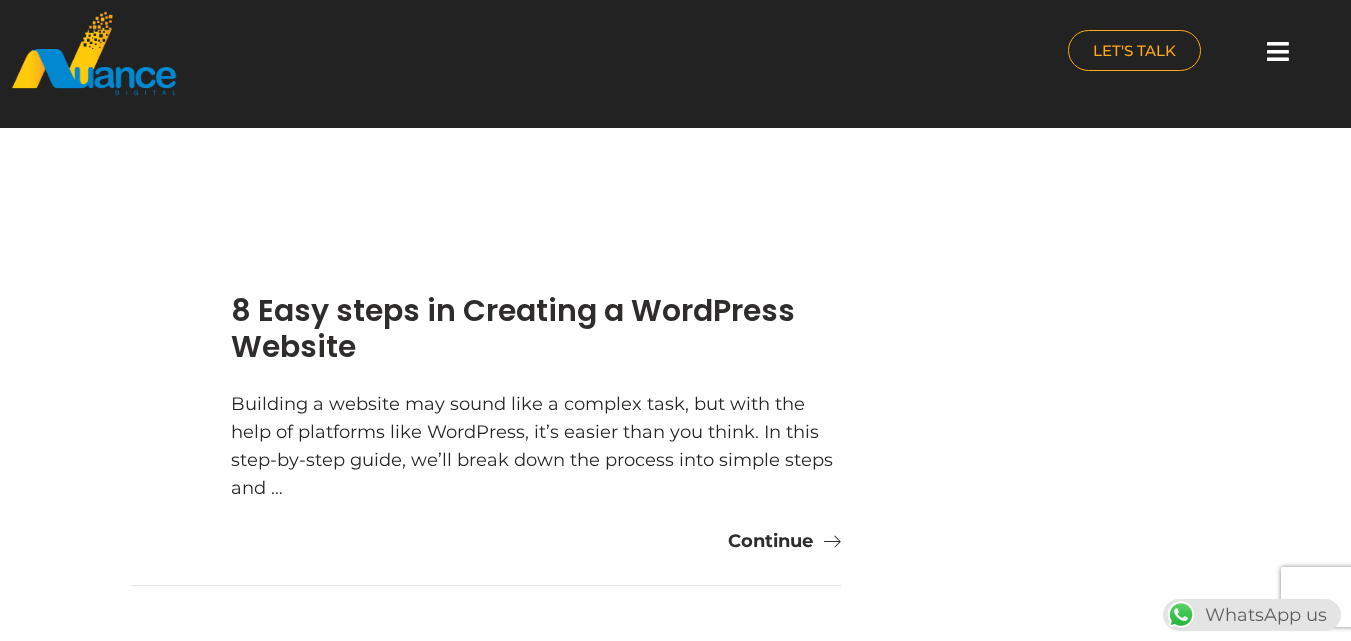 scroll, scrollTop: 0, scrollLeft: 0, axis: both 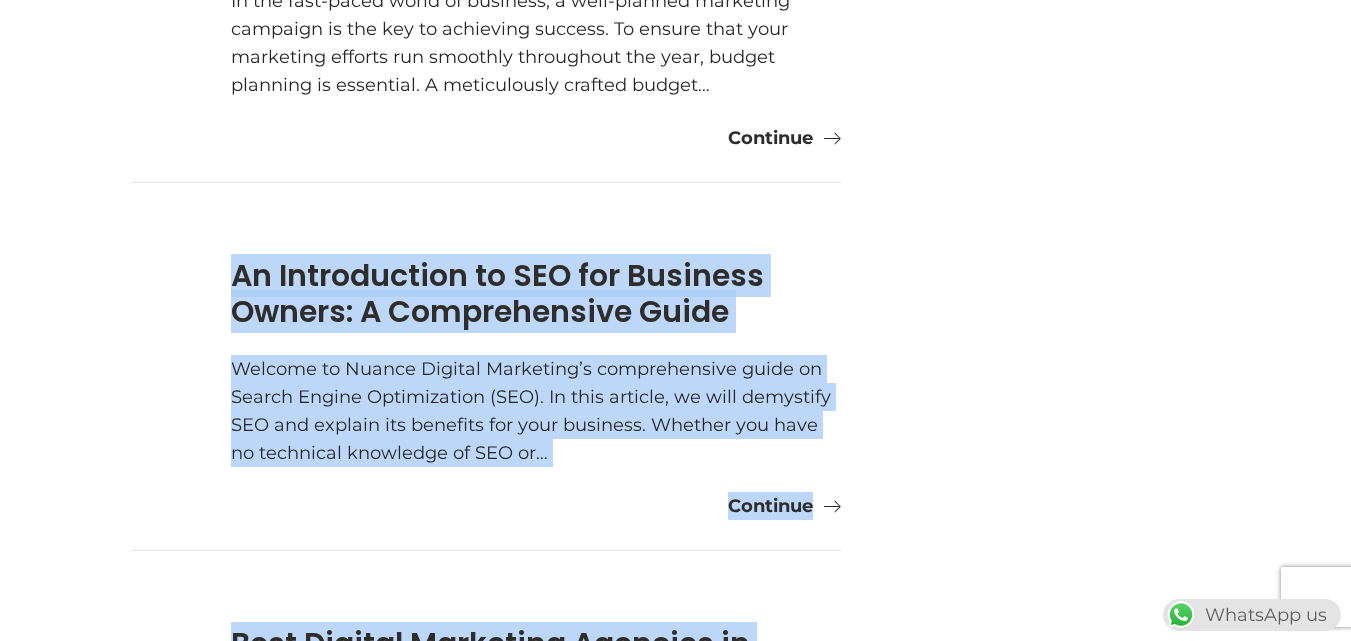 drag, startPoint x: 114, startPoint y: 232, endPoint x: 868, endPoint y: 274, distance: 755.1689 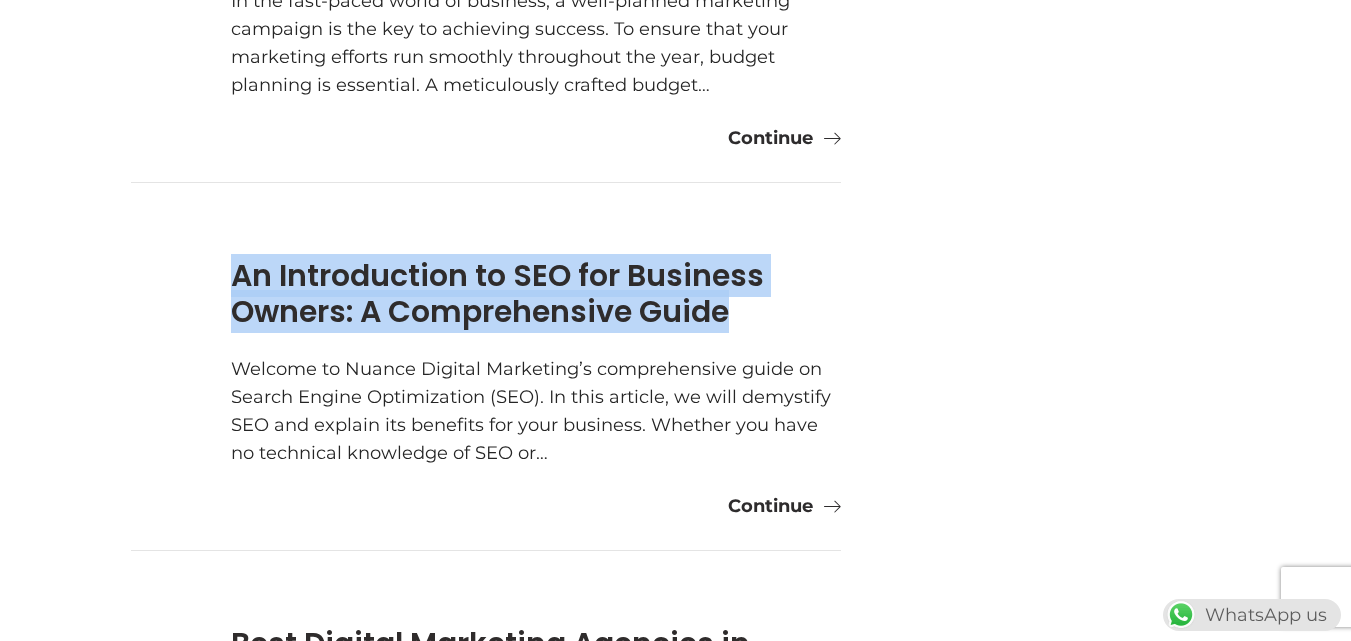 drag, startPoint x: 222, startPoint y: 235, endPoint x: 768, endPoint y: 292, distance: 548.9672 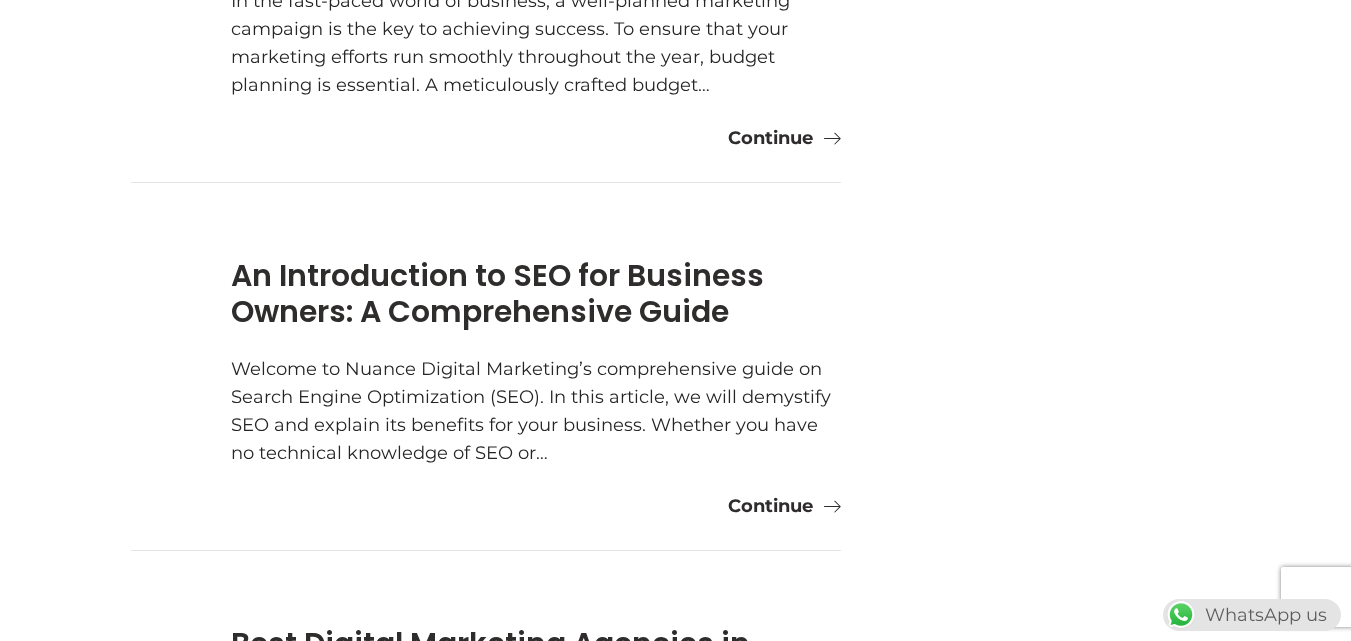 click at bounding box center [1056, 882] 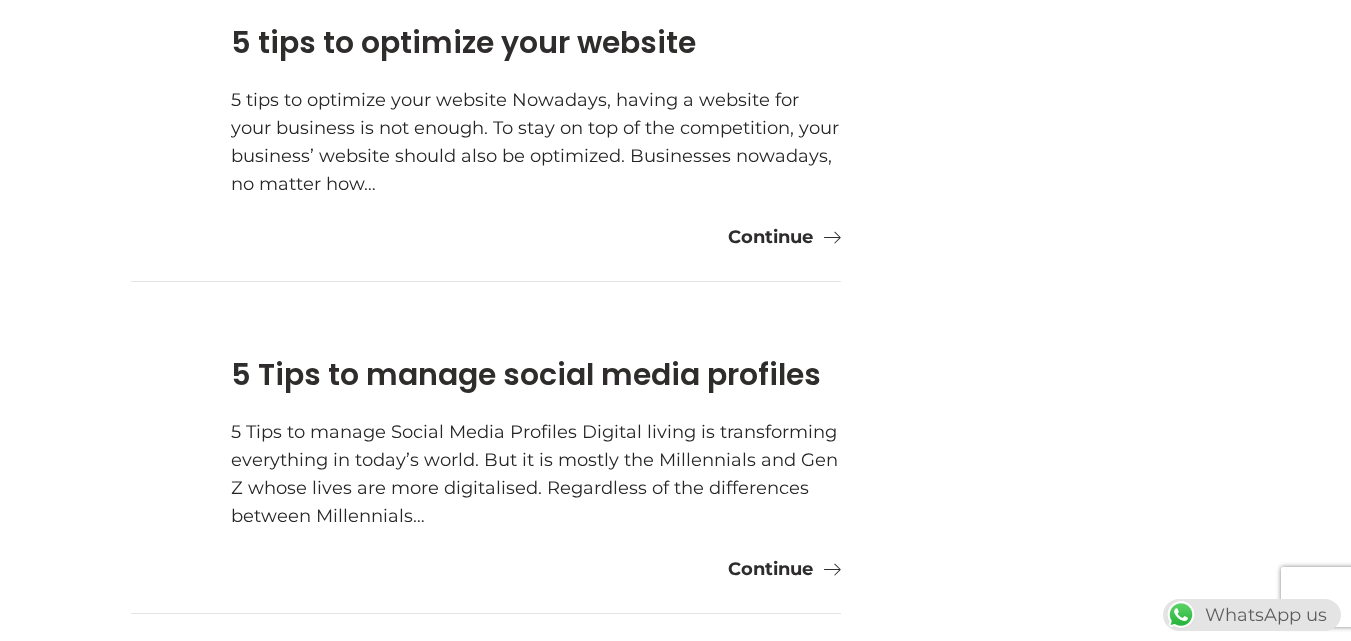 scroll, scrollTop: 2567, scrollLeft: 0, axis: vertical 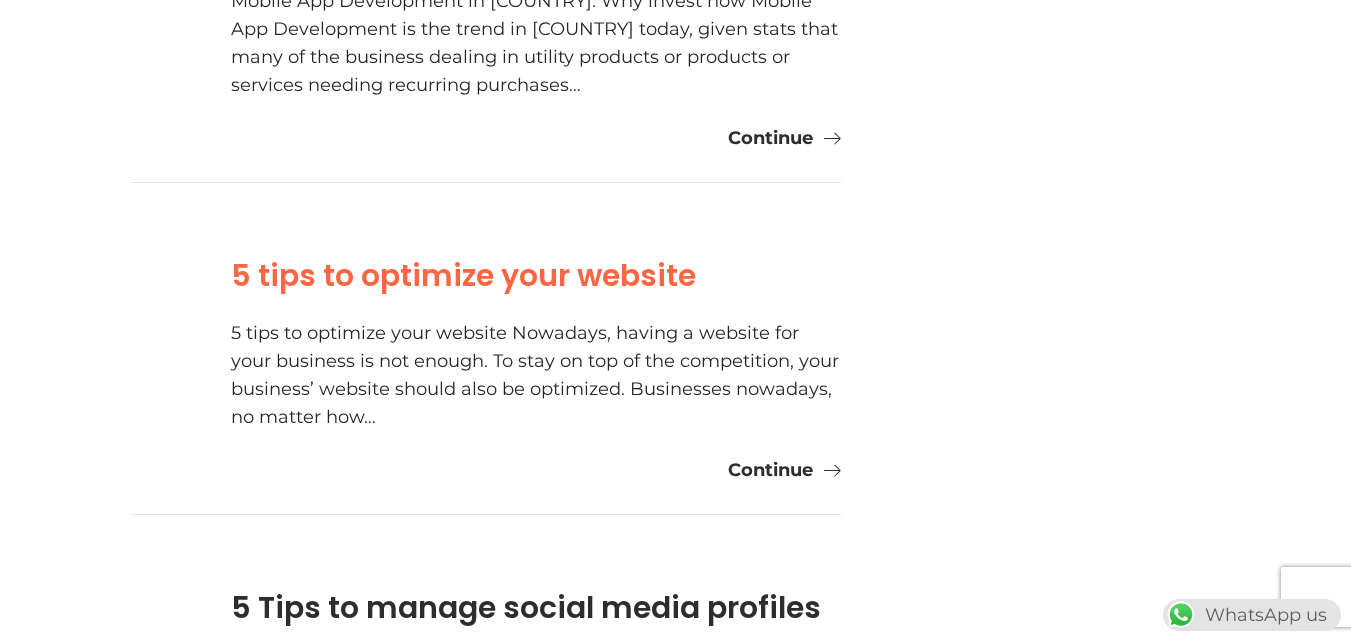 click on "5 tips to optimize your website" at bounding box center [463, 275] 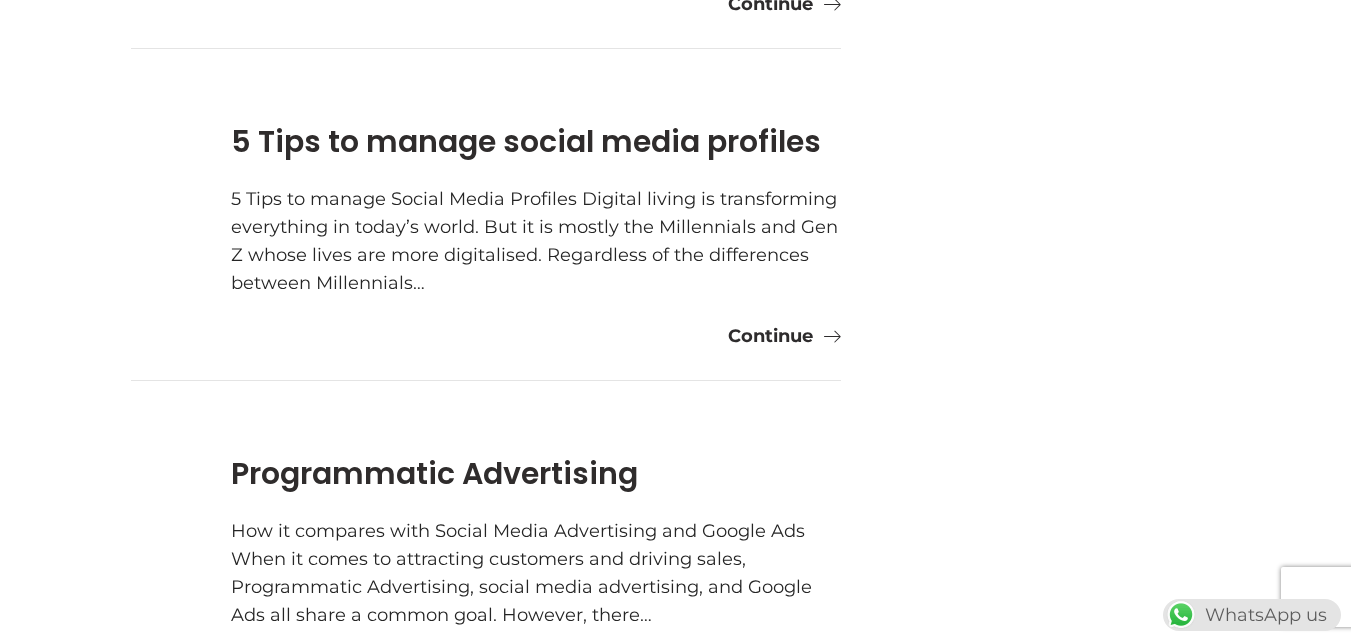 scroll, scrollTop: 3267, scrollLeft: 0, axis: vertical 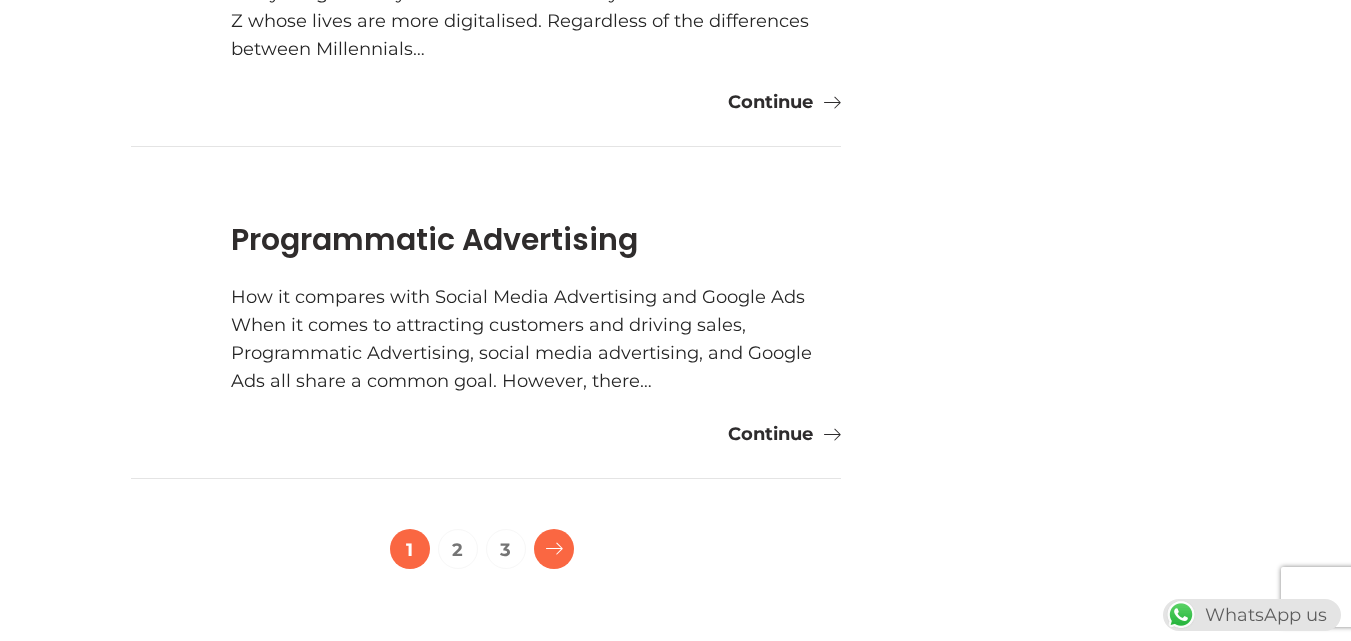 click at bounding box center [554, 549] 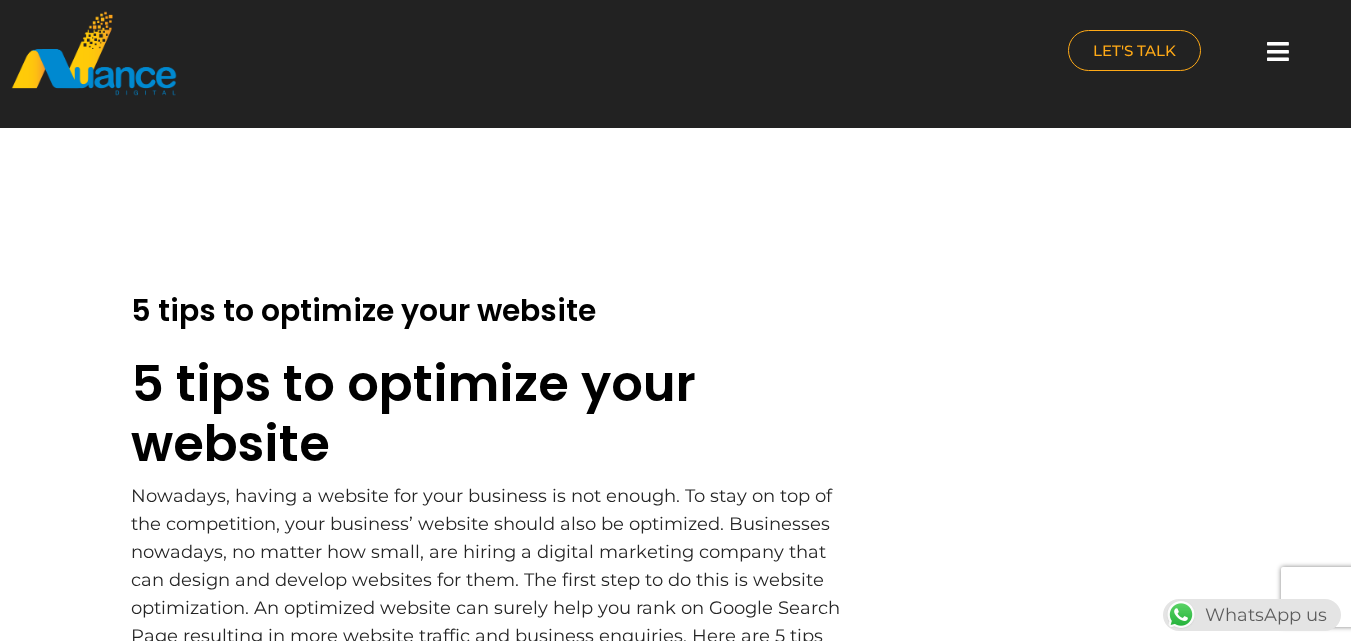 scroll, scrollTop: 0, scrollLeft: 0, axis: both 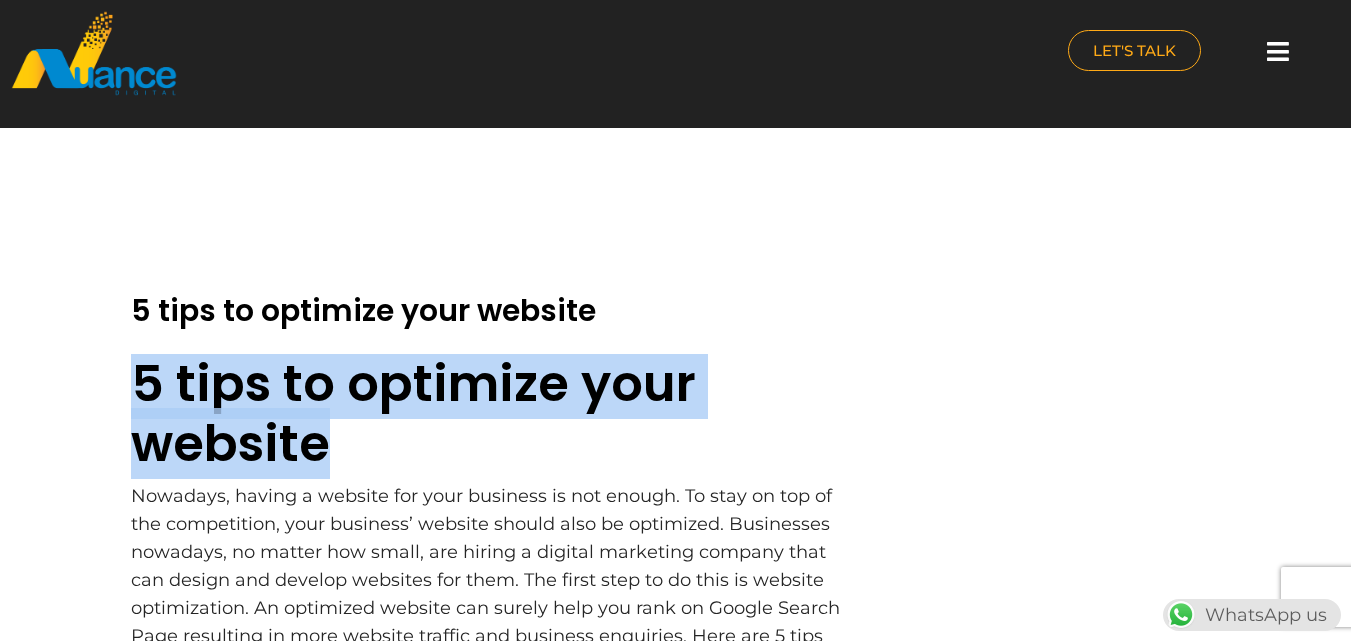drag, startPoint x: 138, startPoint y: 384, endPoint x: 343, endPoint y: 435, distance: 211.24867 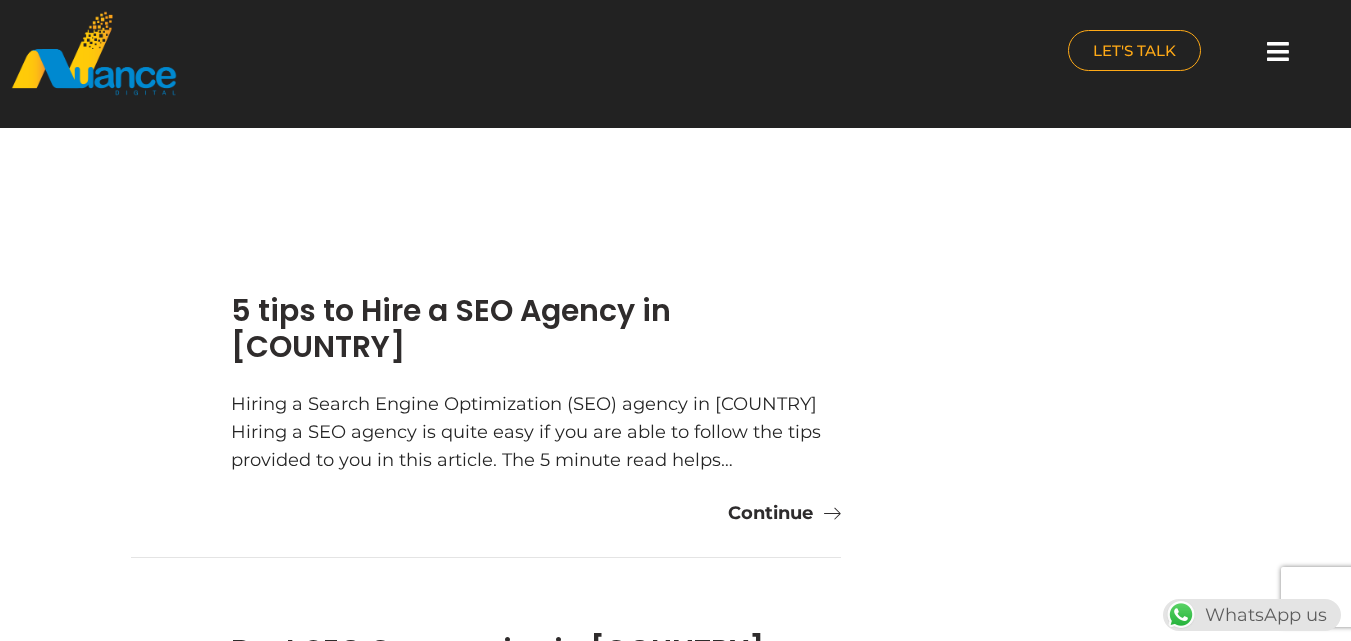 scroll, scrollTop: 0, scrollLeft: 0, axis: both 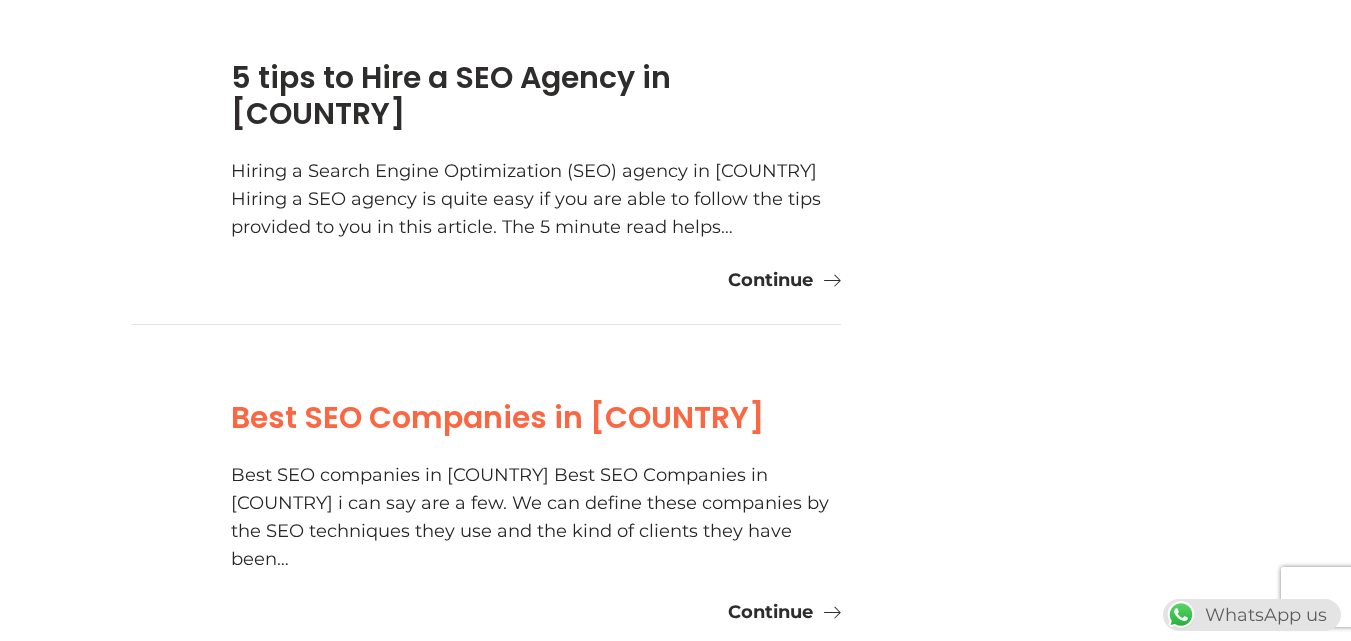 click on "Best SEO Companies in [COUNTRY]" at bounding box center [497, 417] 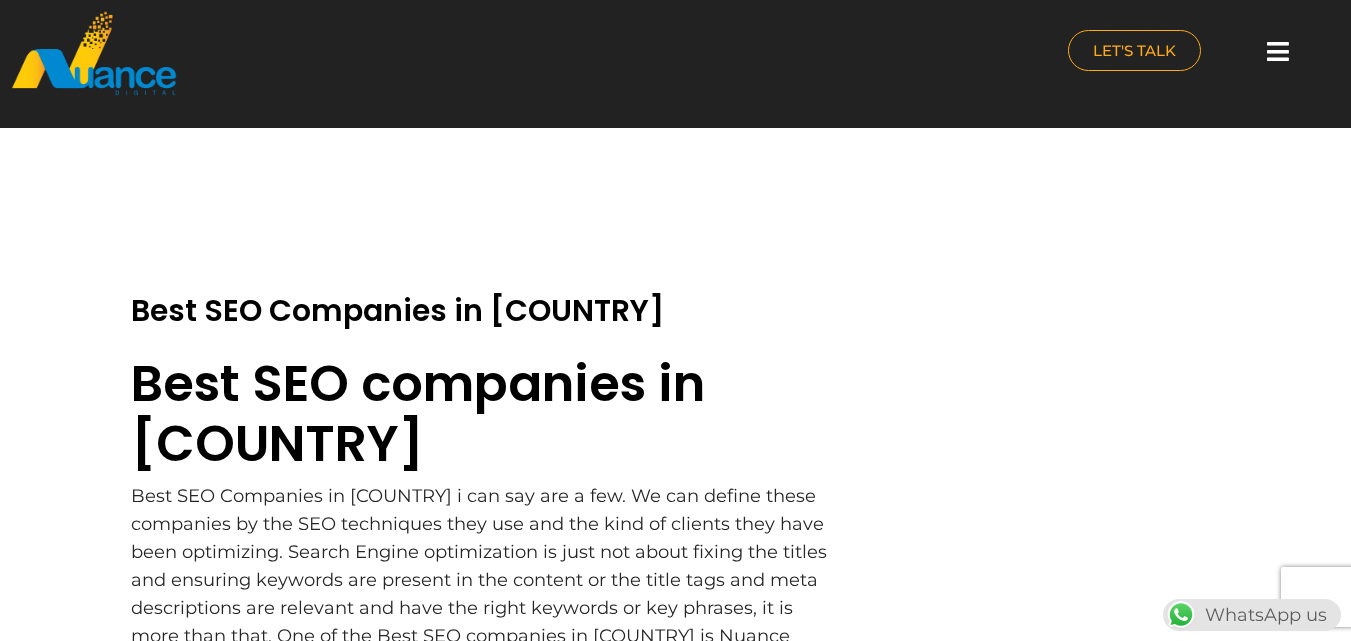 scroll, scrollTop: 233, scrollLeft: 0, axis: vertical 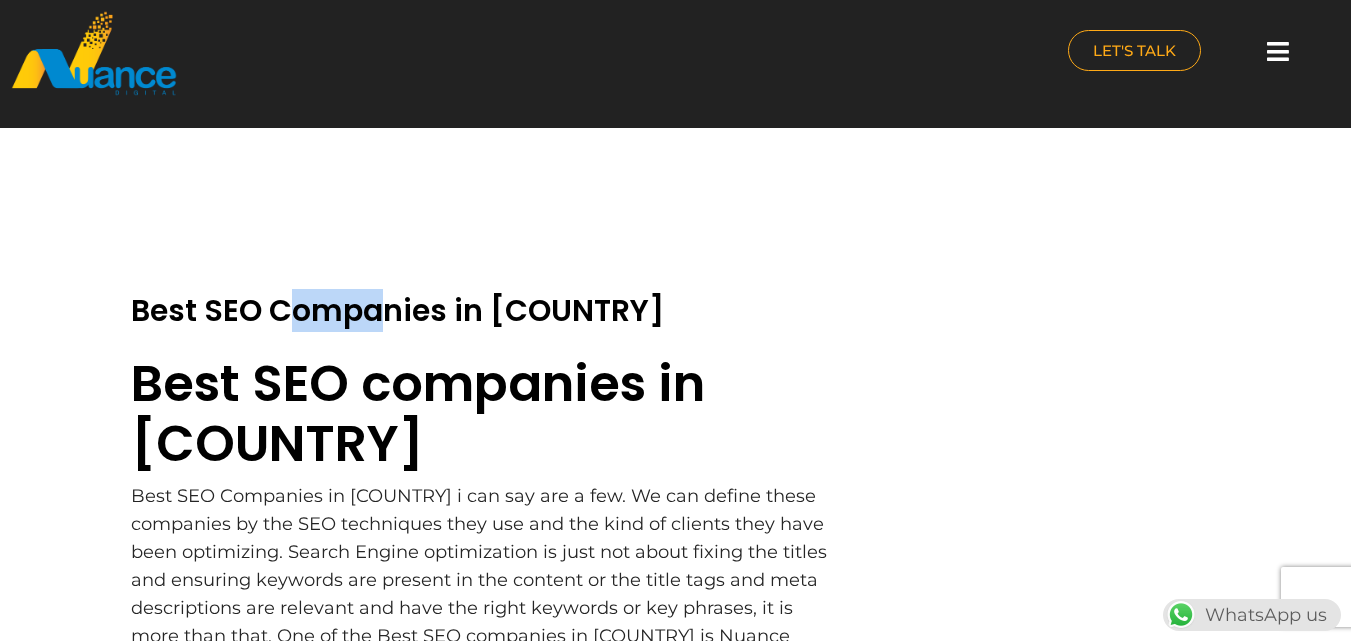 click on "Best SEO Companies in Qatar" at bounding box center [486, 311] 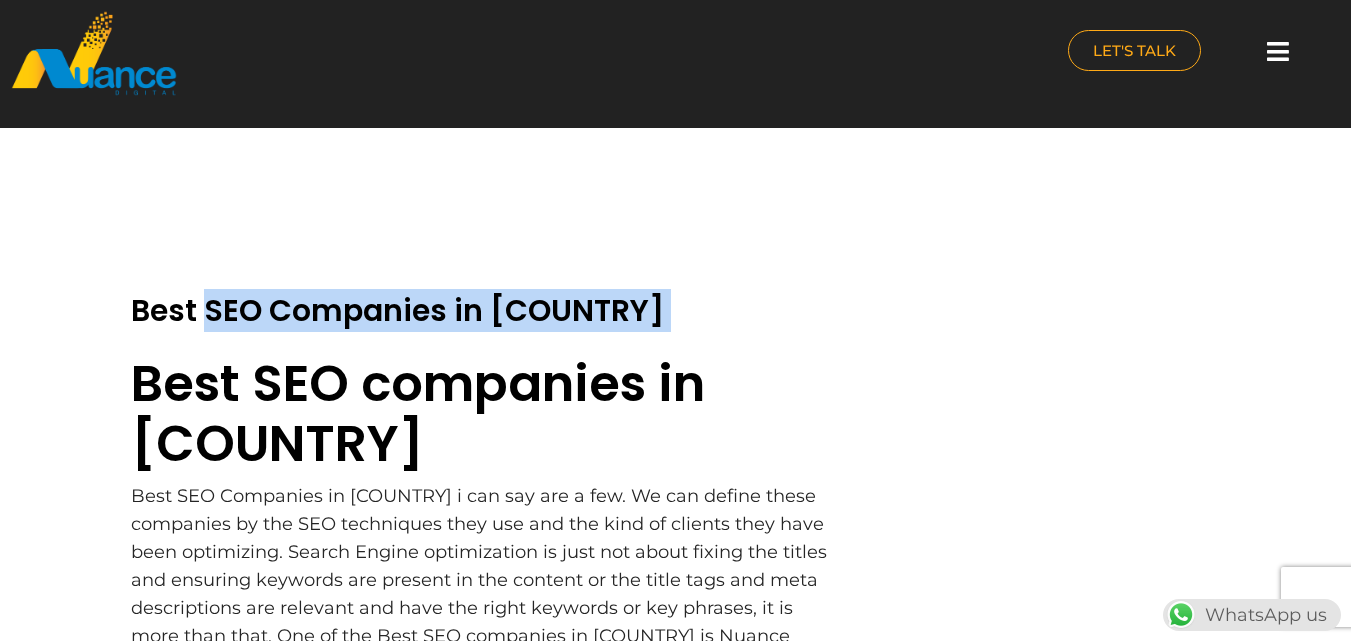 click on "Best SEO Companies in Qatar" at bounding box center (486, 311) 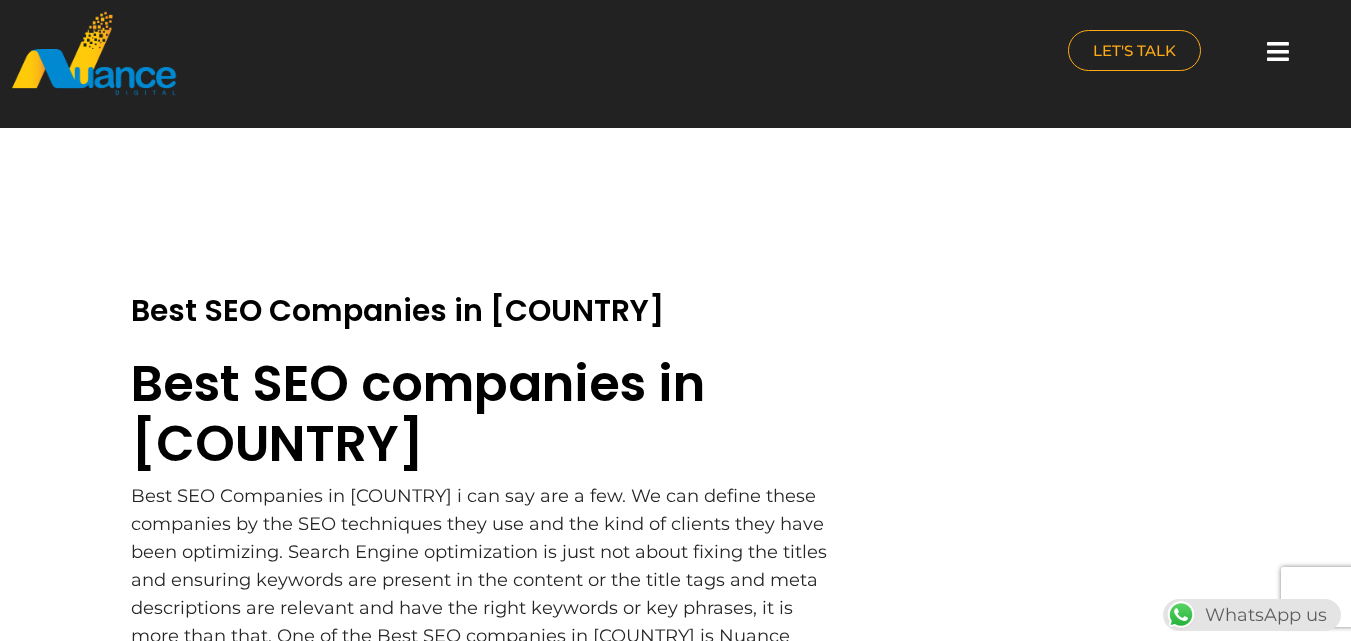 click on "Best SEO Companies in Qatar
Best SEO companies in Qatar
Best SEO Companies in Qatar i can say are a few. We can define these companies by the SEO techniques they use and the kind of clients they have been optimizing. Search Engine optimization is just not about fixing the titles and ensuring keywords are present in the content or the title tags and meta descriptions are relevant and have the right keywords or key phrases, it is more than that. One of the Best SEO companies in Qatar is Nuance Digital which offers search engine optimization for  local businesses .
While Qatar has more than 30,000 Small and Medium Businesses, most of these businesses  need to revisit their websites to find whether they are Google friendly and are  ranking high on Google search.
Nuance Digital offers SEO services in Qatar
includes working on your website to rank it on Google using SEO techniques" at bounding box center (675, 1258) 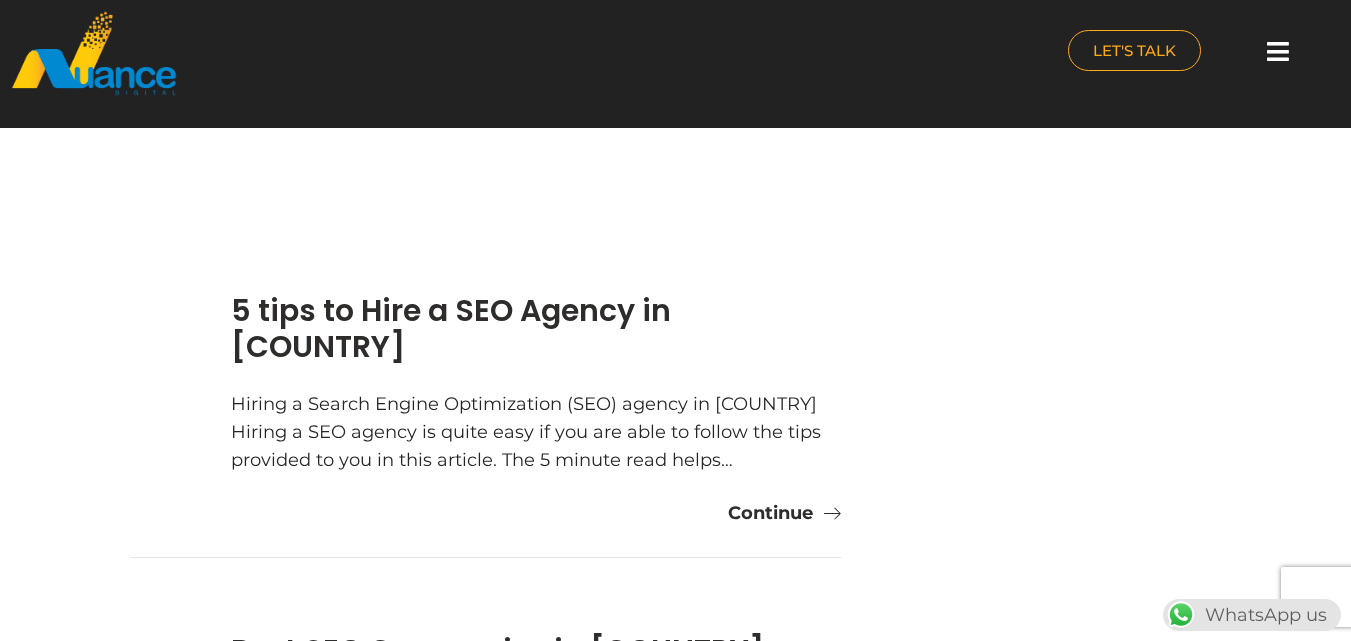 scroll, scrollTop: 233, scrollLeft: 0, axis: vertical 